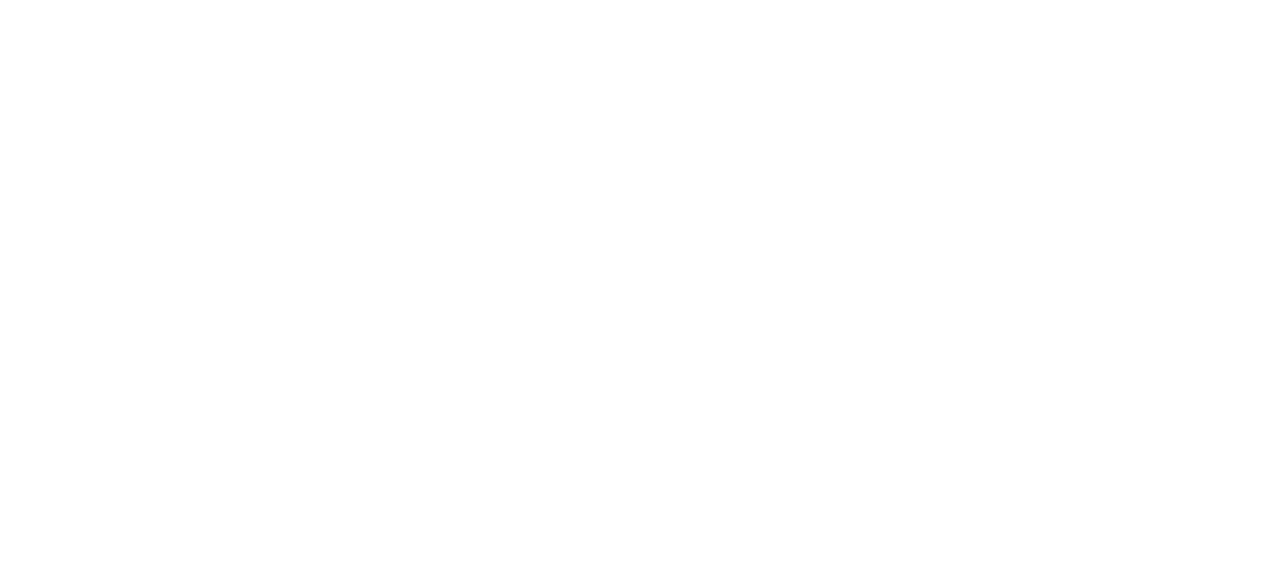 scroll, scrollTop: 0, scrollLeft: 0, axis: both 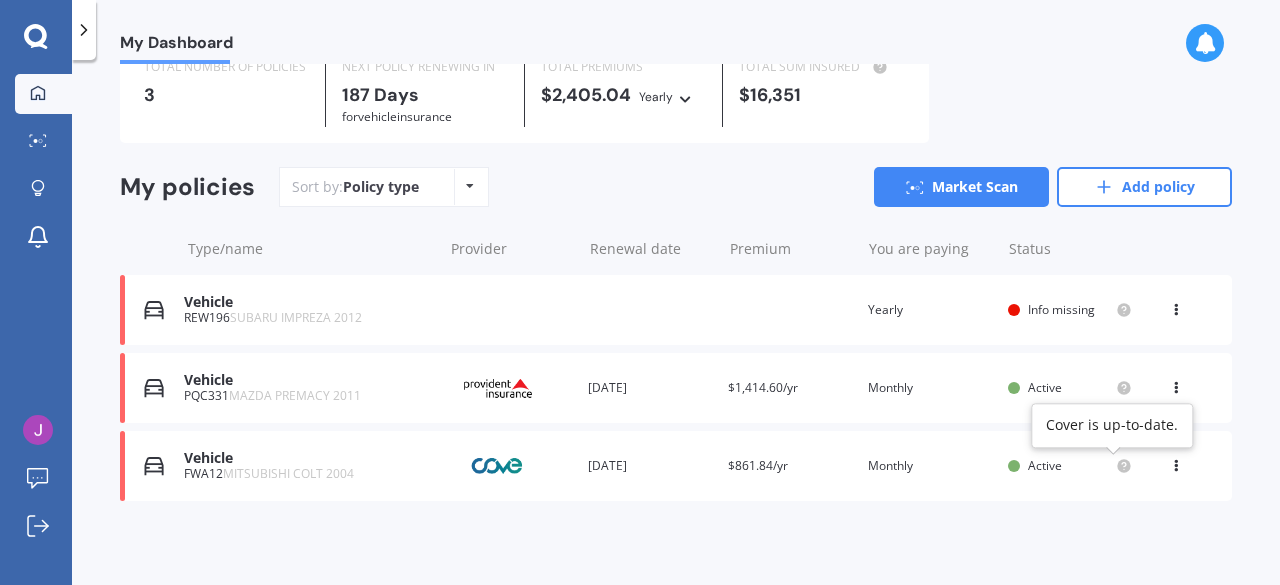click 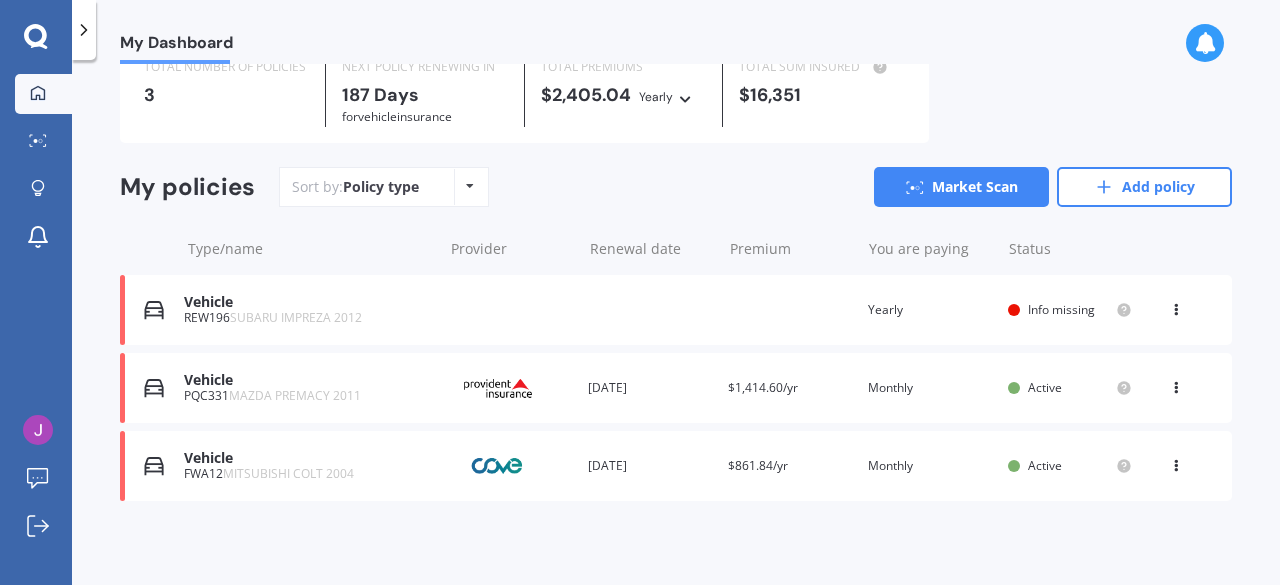 click on "MITSUBISHI COLT 2004" at bounding box center (288, 473) 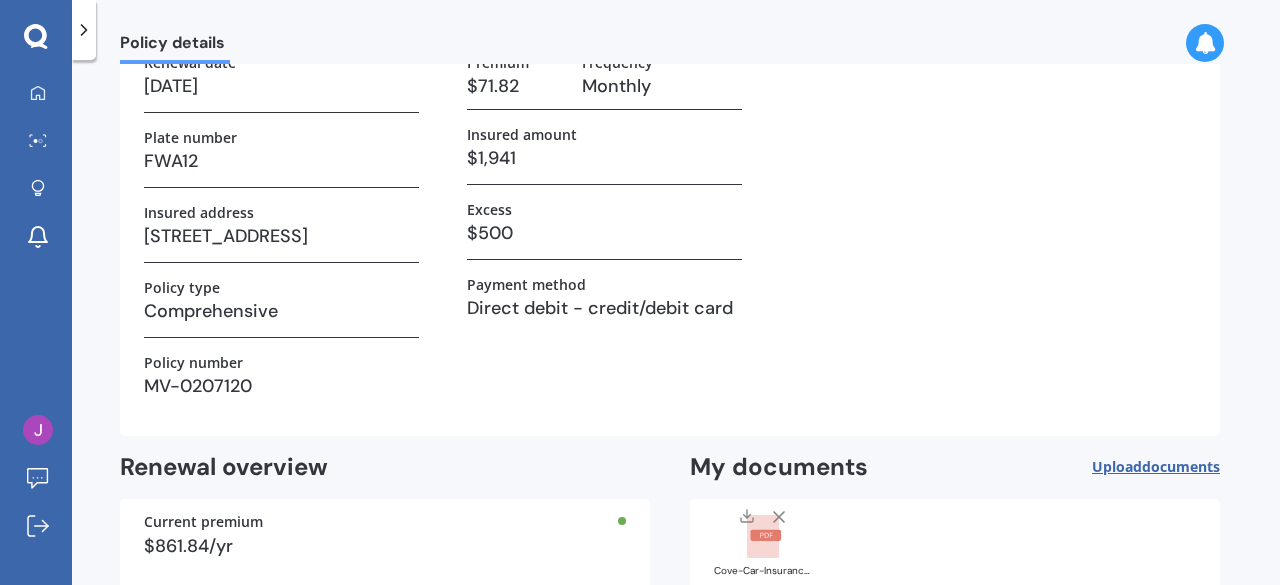 scroll, scrollTop: 0, scrollLeft: 0, axis: both 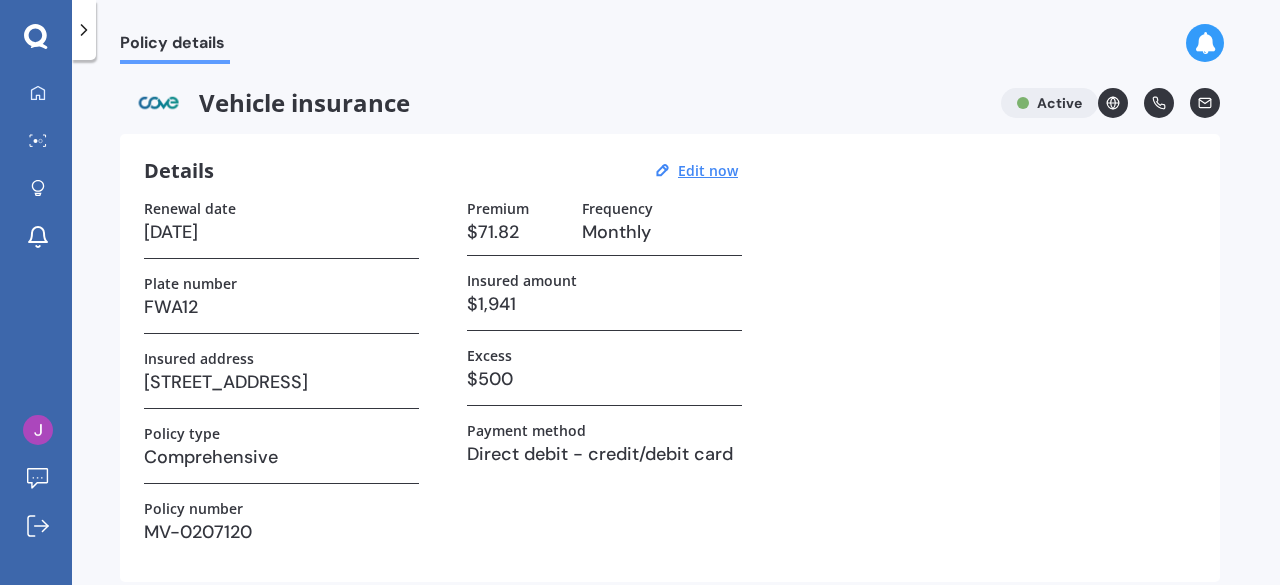 click on "Vehicle insurance" at bounding box center (552, 103) 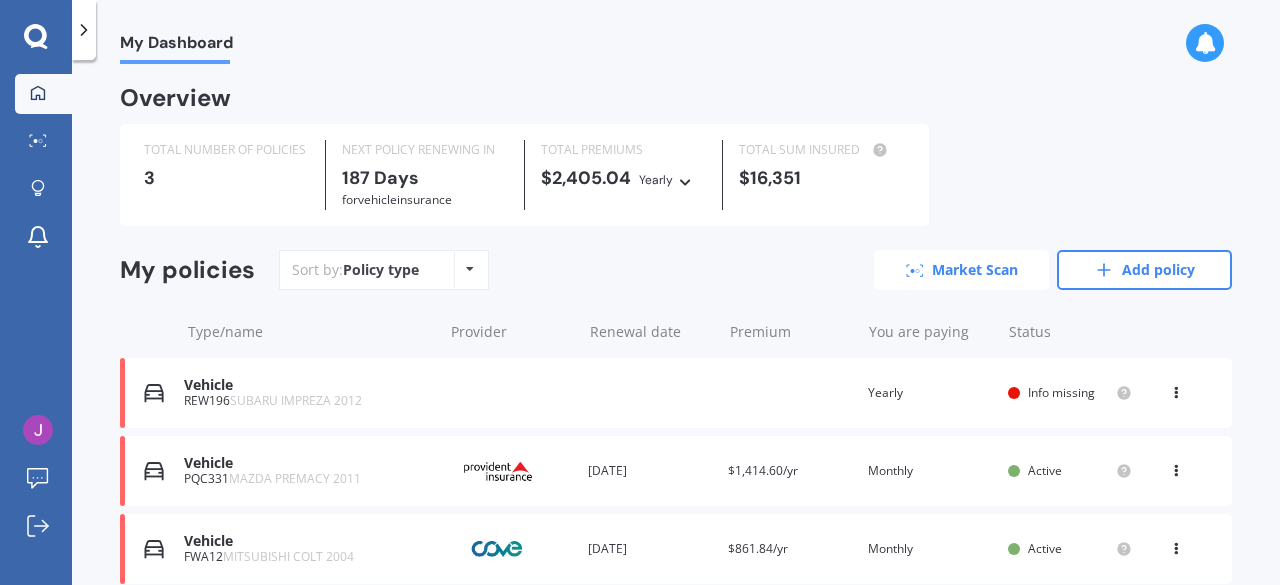 click on "Market Scan" at bounding box center (961, 270) 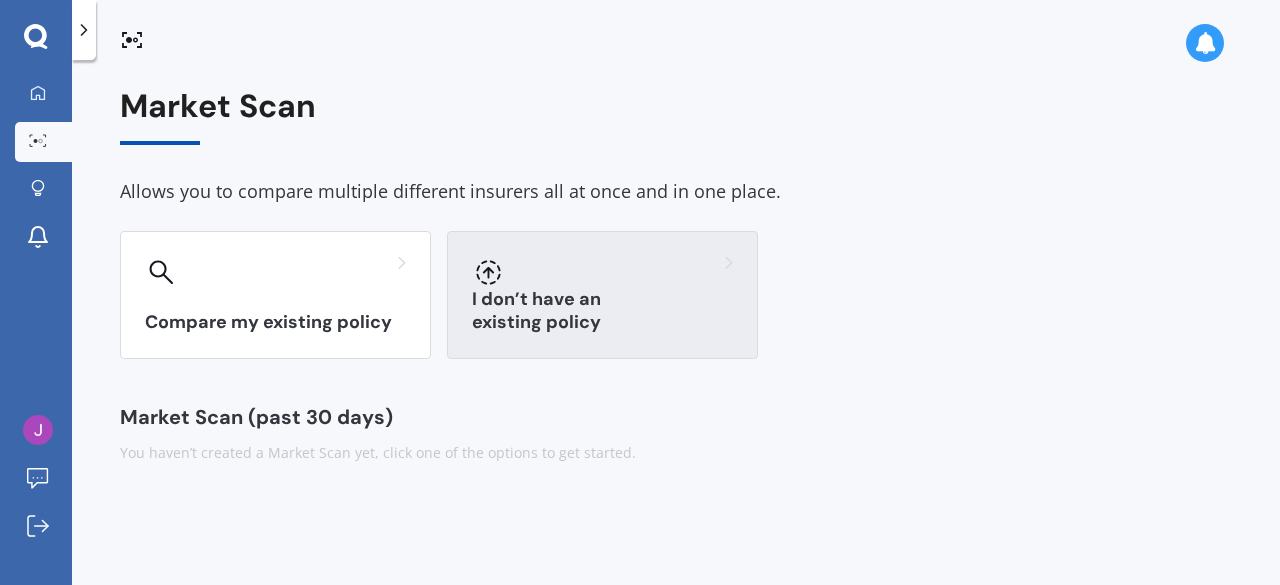 click 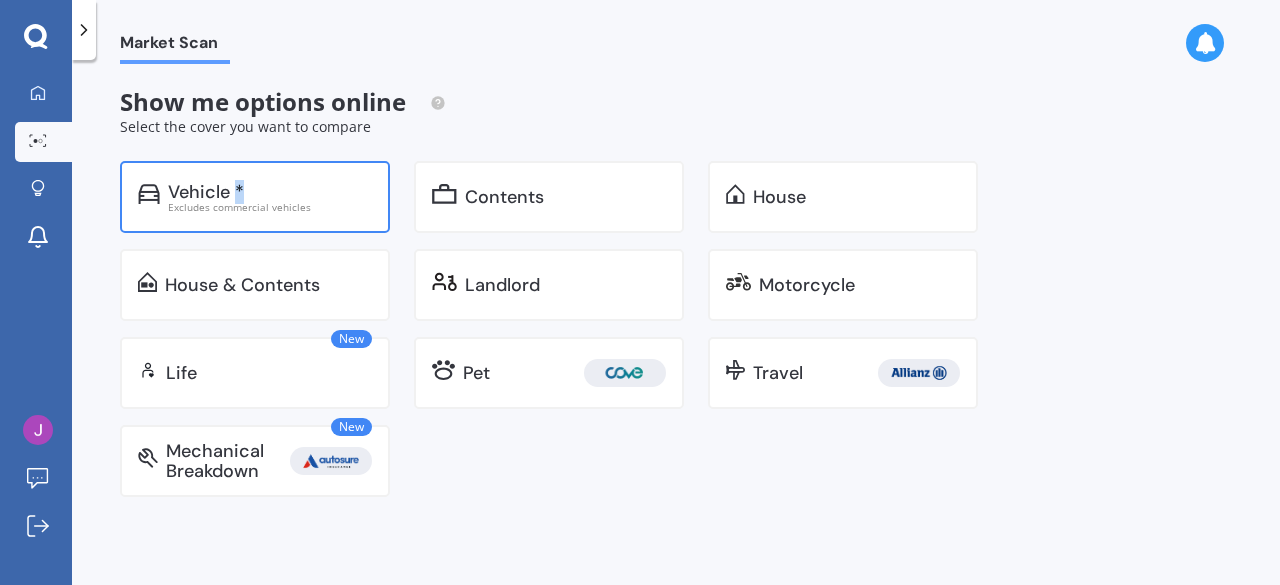 click on "Vehicle *" at bounding box center (206, 192) 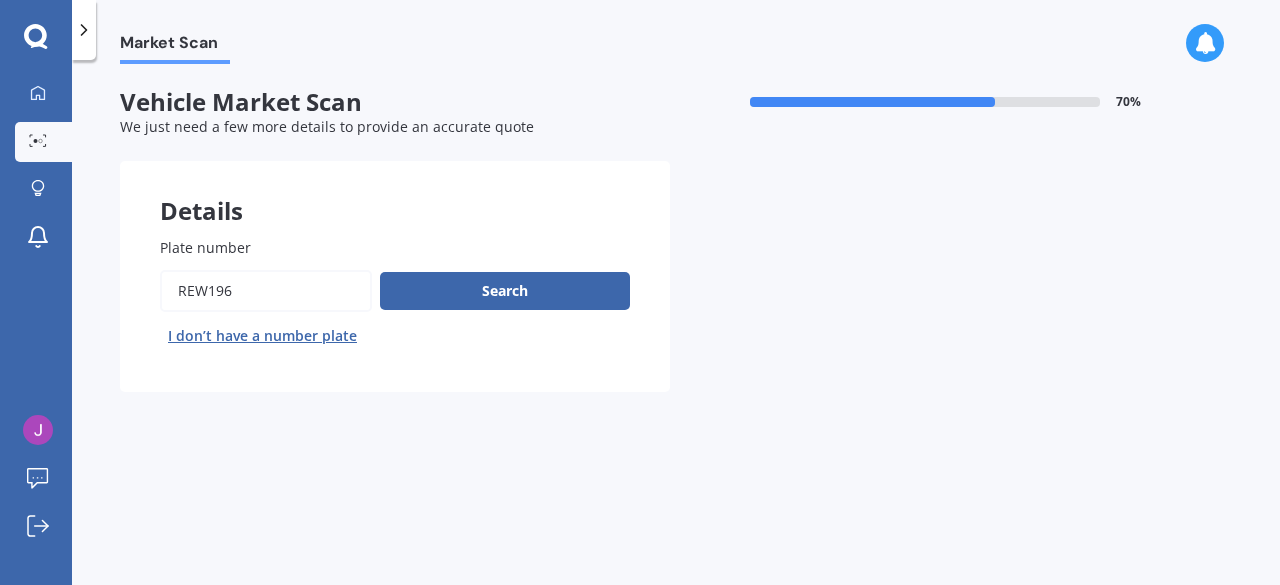 click on "Plate number" at bounding box center [266, 291] 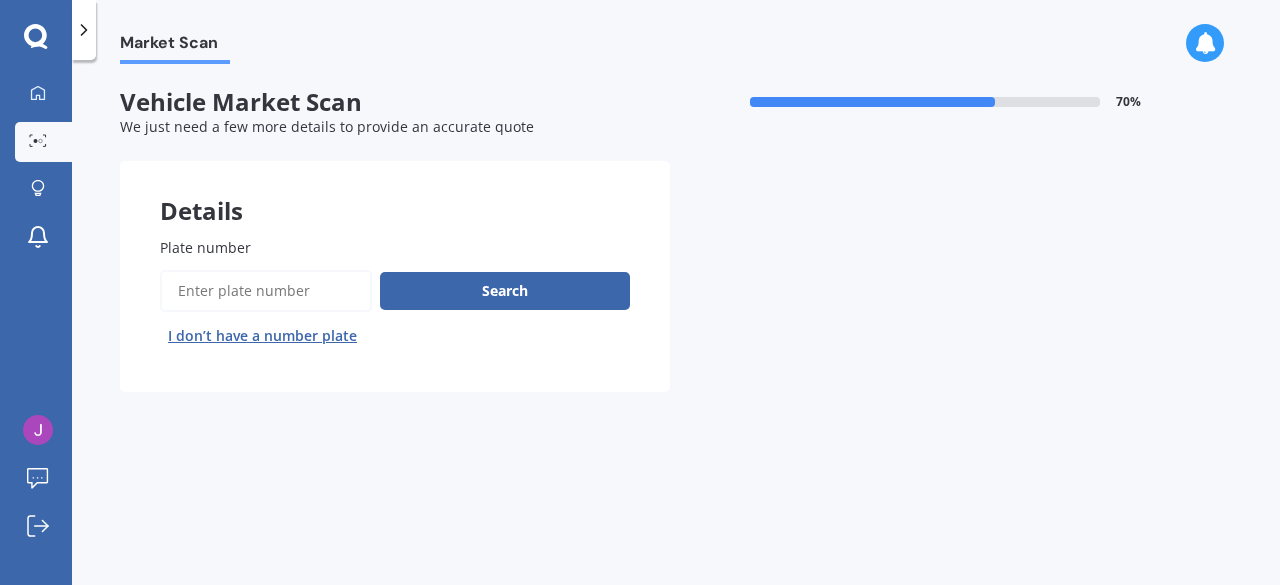 select on "08" 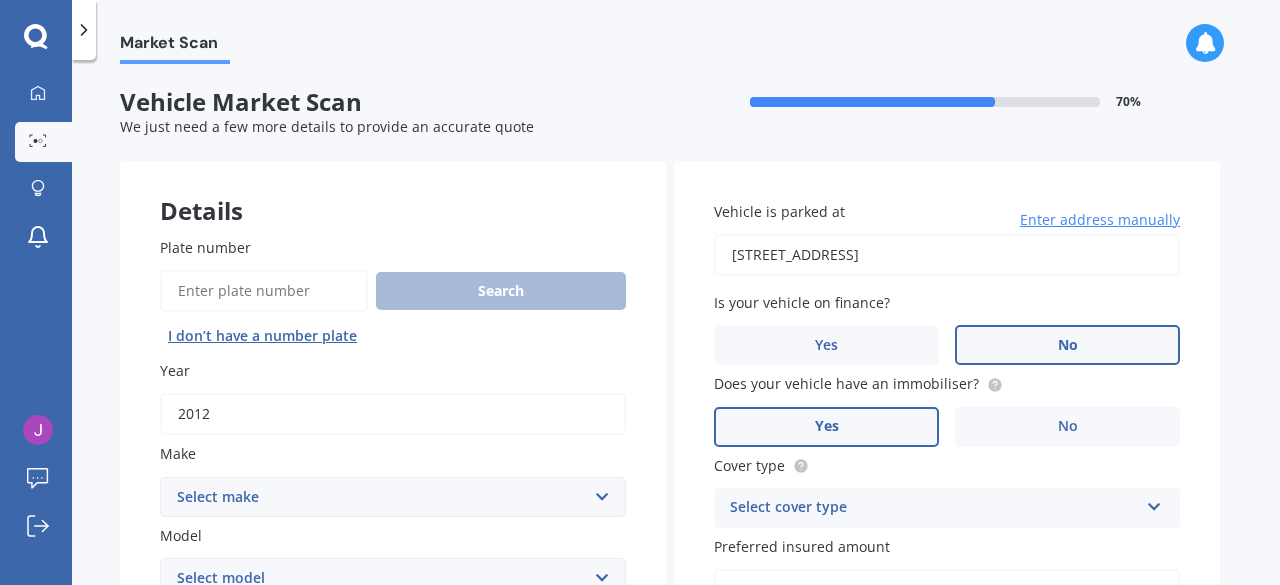 scroll, scrollTop: 200, scrollLeft: 0, axis: vertical 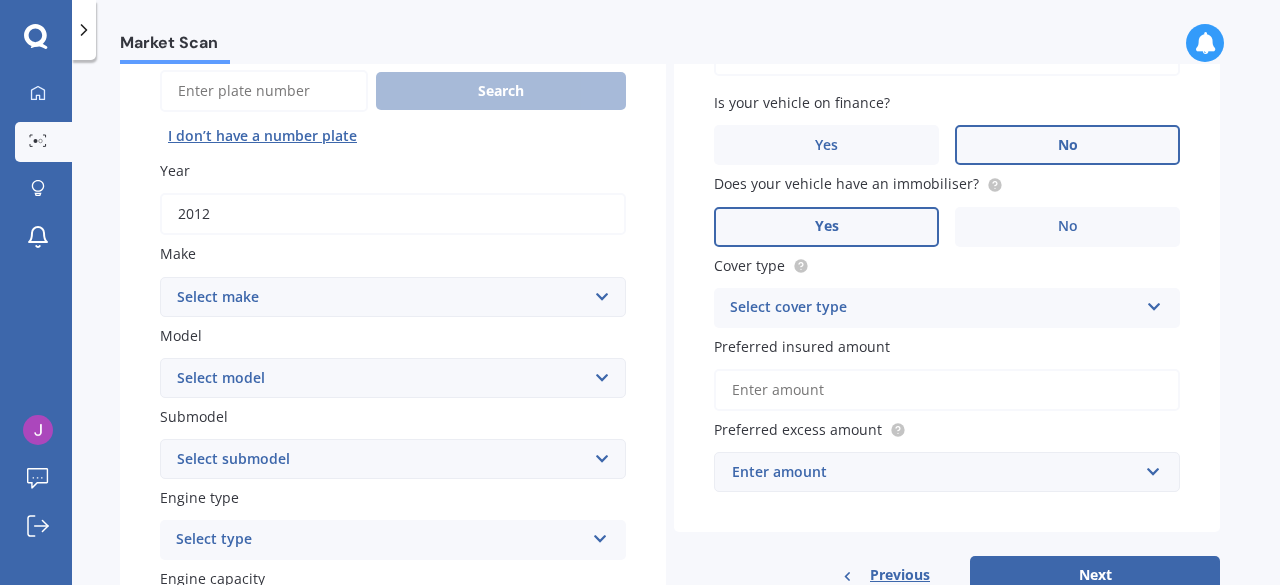 click on "Select make AC ALFA ROMEO ASTON [PERSON_NAME] AUDI AUSTIN BEDFORD Bentley BMW BYD CADILLAC CAN-AM CHERY CHEVROLET CHRYSLER Citroen CRUISEAIR CUPRA DAEWOO DAIHATSU DAIMLER DAMON DIAHATSU DODGE EXOCET FACTORY FIVE FERRARI FIAT Fiord FLEETWOOD FORD FOTON FRASER GEELY GENESIS GEORGIE BOY GMC GREAT WALL GWM [PERSON_NAME] HINO [PERSON_NAME] HOLIDAY RAMBLER HONDA HUMMER HYUNDAI INFINITI ISUZU IVECO JAC JAECOO JAGUAR JEEP KGM KIA LADA LAMBORGHINI LANCIA LANDROVER LDV LEXUS LINCOLN LOTUS LUNAR M.G M.G. MAHINDRA MASERATI MAZDA MCLAREN MERCEDES AMG Mercedes Benz MERCEDES-AMG MERCURY MINI MITSUBISHI [PERSON_NAME] NEWMAR NISSAN OMODA OPEL OXFORD PEUGEOT Plymouth Polestar PONTIAC PORSCHE PROTON RAM Range Rover Rayne RENAULT ROLLS ROYCE ROVER SAAB SATURN SEAT SHELBY SKODA SMART SSANGYONG SUBARU SUZUKI TATA TESLA TIFFIN Toyota TRIUMPH TVR Vauxhall VOLKSWAGEN VOLVO WESTFIELD WINNEBAGO ZX" at bounding box center [393, 297] 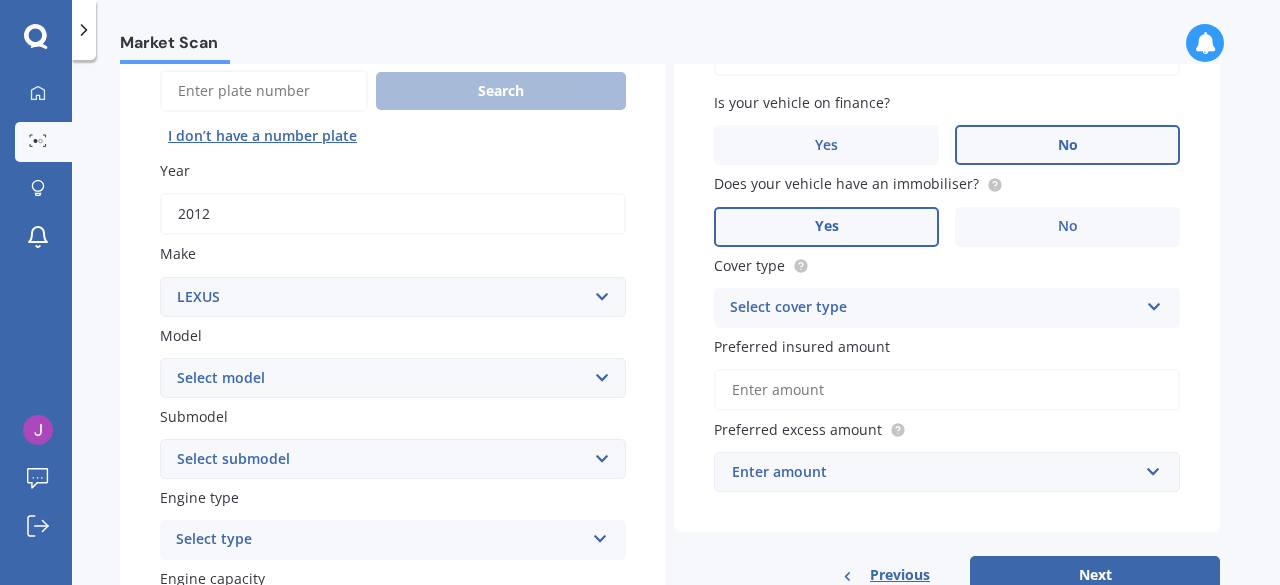 click on "Select make AC ALFA ROMEO ASTON [PERSON_NAME] AUDI AUSTIN BEDFORD Bentley BMW BYD CADILLAC CAN-AM CHERY CHEVROLET CHRYSLER Citroen CRUISEAIR CUPRA DAEWOO DAIHATSU DAIMLER DAMON DIAHATSU DODGE EXOCET FACTORY FIVE FERRARI FIAT Fiord FLEETWOOD FORD FOTON FRASER GEELY GENESIS GEORGIE BOY GMC GREAT WALL GWM [PERSON_NAME] HINO [PERSON_NAME] HOLIDAY RAMBLER HONDA HUMMER HYUNDAI INFINITI ISUZU IVECO JAC JAECOO JAGUAR JEEP KGM KIA LADA LAMBORGHINI LANCIA LANDROVER LDV LEXUS LINCOLN LOTUS LUNAR M.G M.G. MAHINDRA MASERATI MAZDA MCLAREN MERCEDES AMG Mercedes Benz MERCEDES-AMG MERCURY MINI MITSUBISHI [PERSON_NAME] NEWMAR NISSAN OMODA OPEL OXFORD PEUGEOT Plymouth Polestar PONTIAC PORSCHE PROTON RAM Range Rover Rayne RENAULT ROLLS ROYCE ROVER SAAB SATURN SEAT SHELBY SKODA SMART SSANGYONG SUBARU SUZUKI TATA TESLA TIFFIN Toyota TRIUMPH TVR Vauxhall VOLKSWAGEN VOLVO WESTFIELD WINNEBAGO ZX" at bounding box center (393, 297) 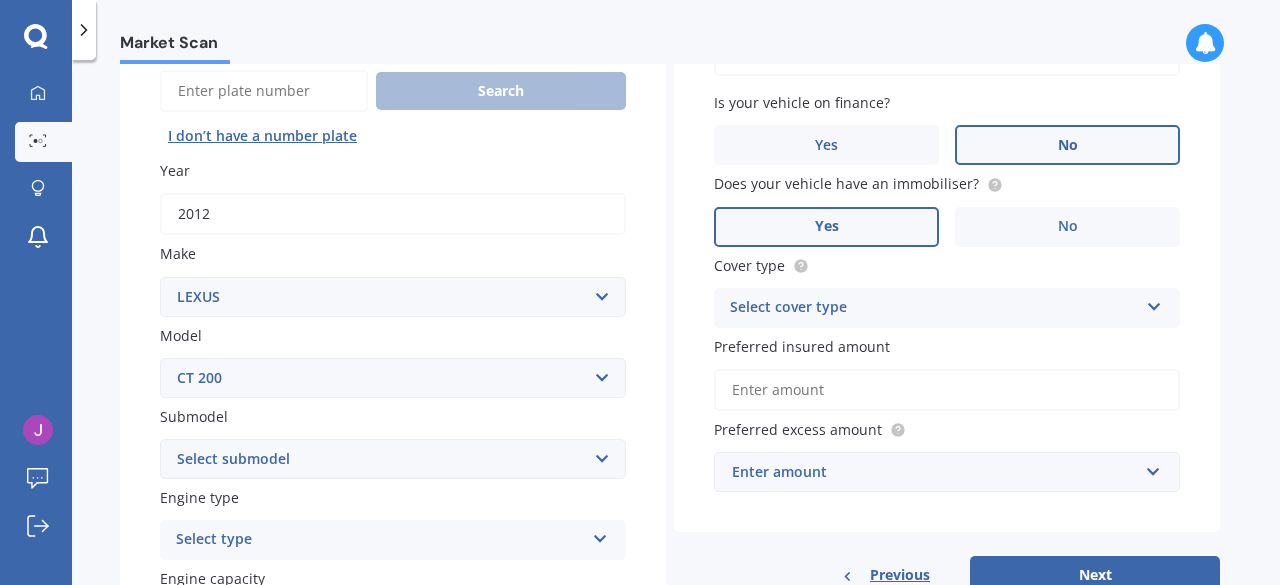 click on "Select model AS 460 CT 200 ES 300 ES 350 GS 250 GS 300 GS 350 GS 430 GS 450 GS F GS460 HS 250h HS250h Hybrid Limited 4WD IS 200 IS 250 IS 300 IS 350 IS 400 IS F IS300 LC 500 LS 400 LS 430 LS 460 LS 600 LS500H LX 470 LX450D LX570 NX 200 NX 300 NX300 NX300H NX450+ RC 300 RC 350 RC-F RC200T RC300 RC350 RX 300 RX 330 RX 350 RX 400h RX 450 SC 250 SC 400 SC 430 UX 200 UX 250h UX200 UX250h UX300e" at bounding box center [393, 378] 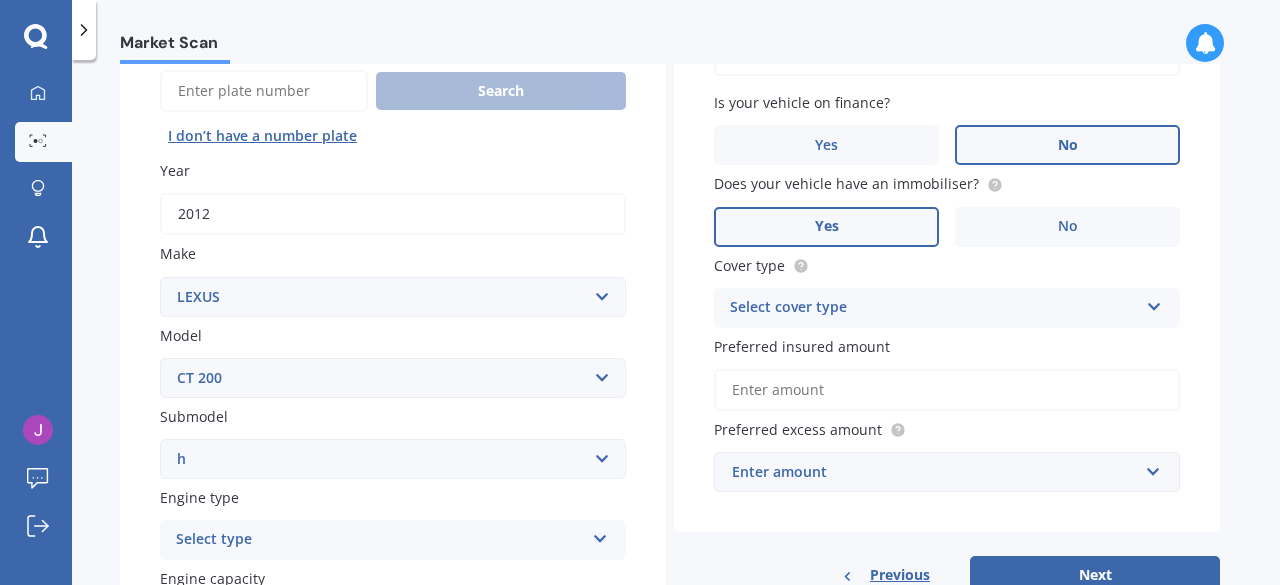 click on "Select submodel h h F Sport" at bounding box center [393, 459] 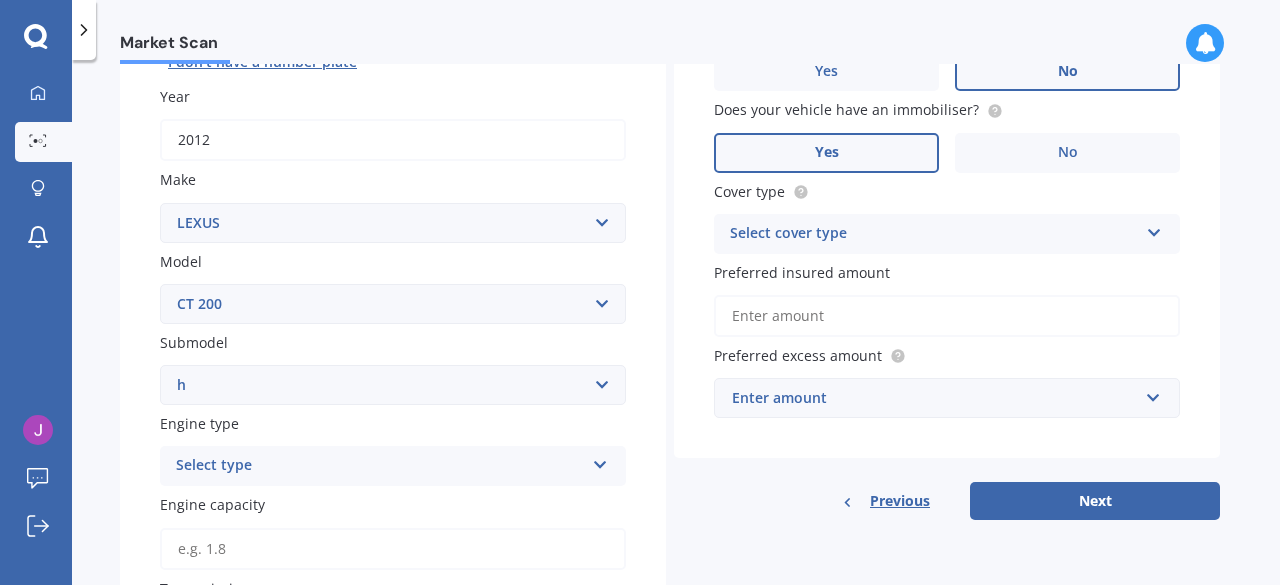 scroll, scrollTop: 400, scrollLeft: 0, axis: vertical 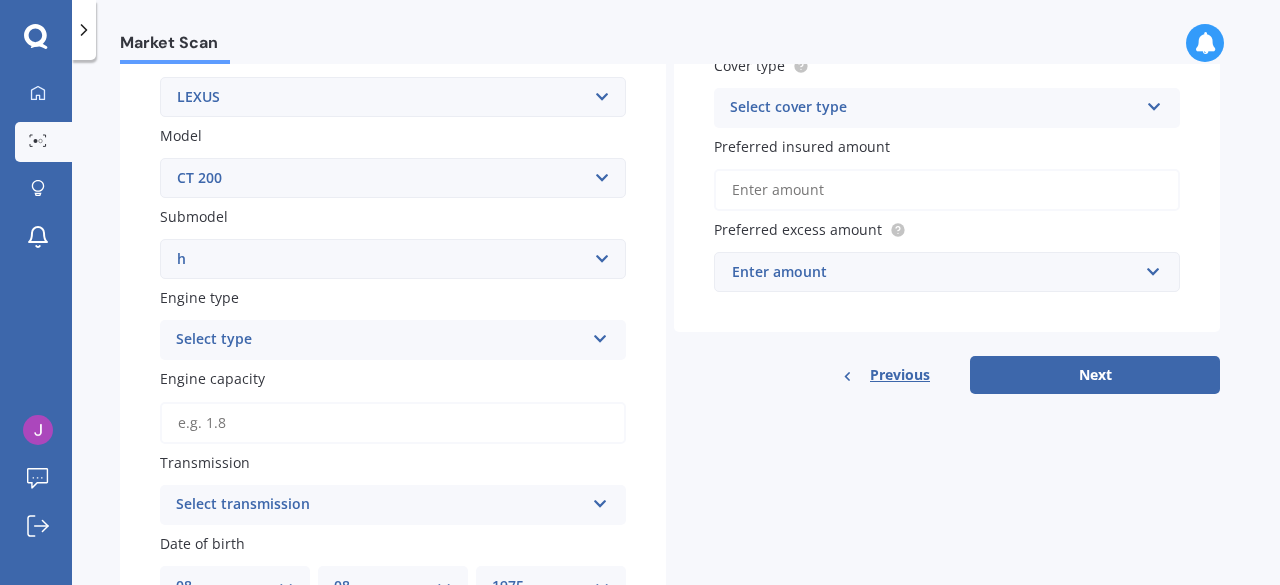 click on "Select type" at bounding box center (380, 340) 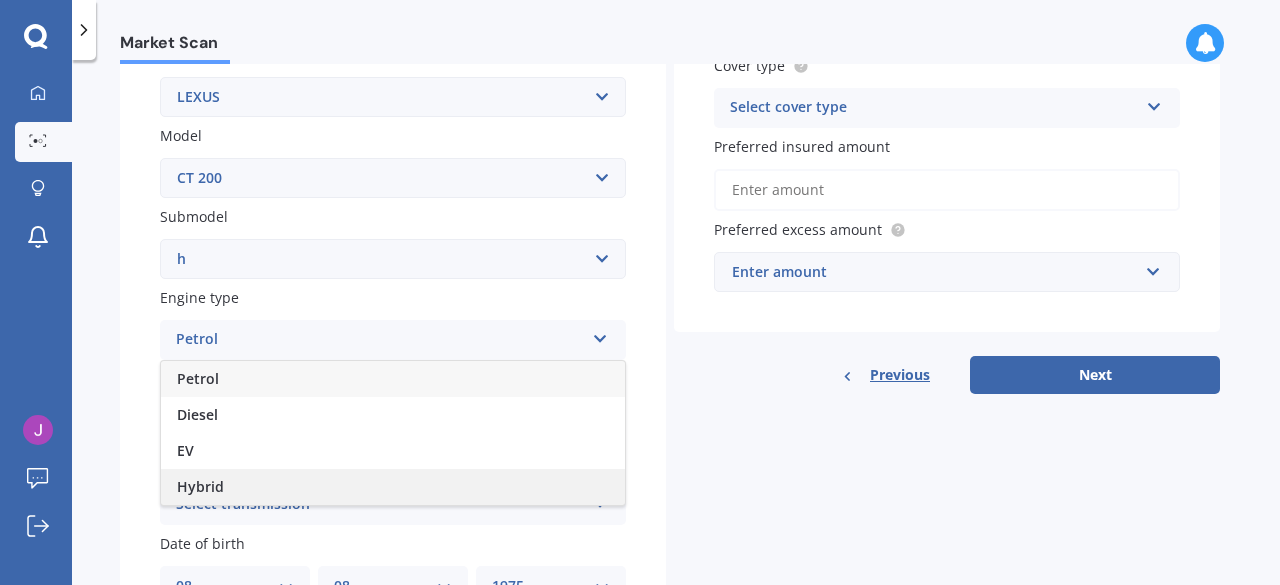 click on "Hybrid" at bounding box center [200, 486] 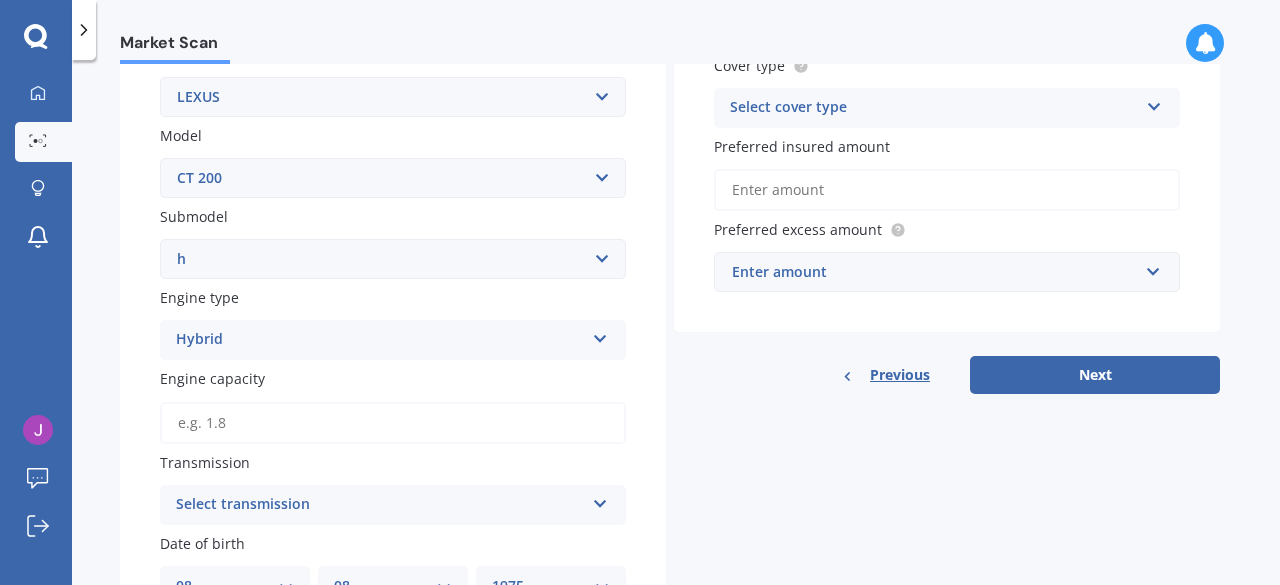 click on "Engine capacity" at bounding box center (393, 423) 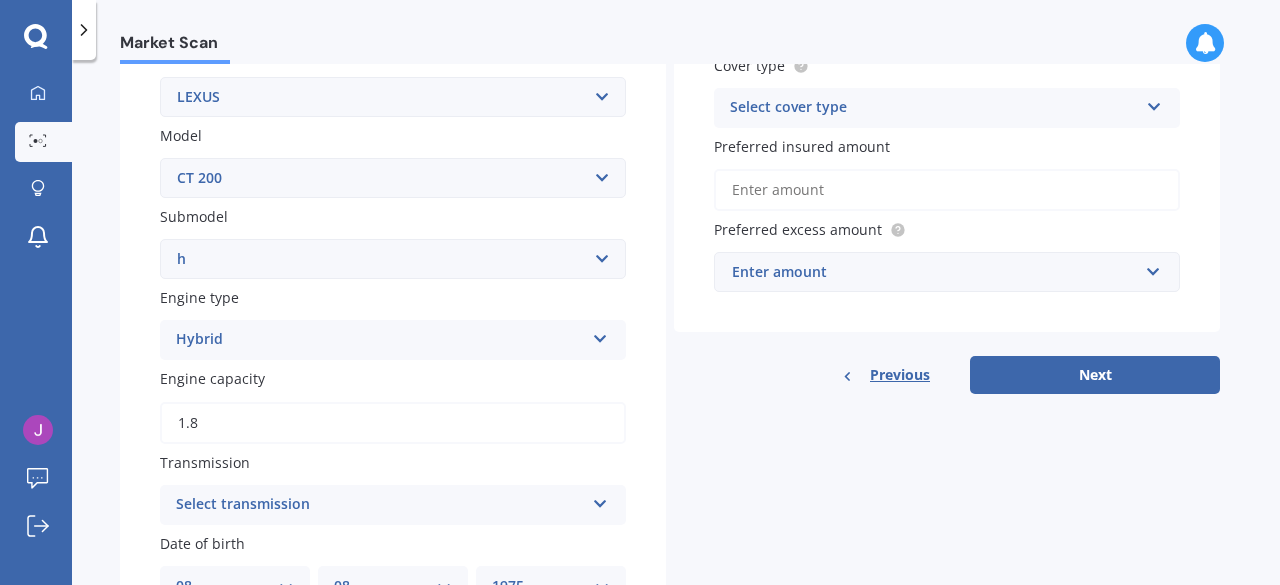 type on "1.8" 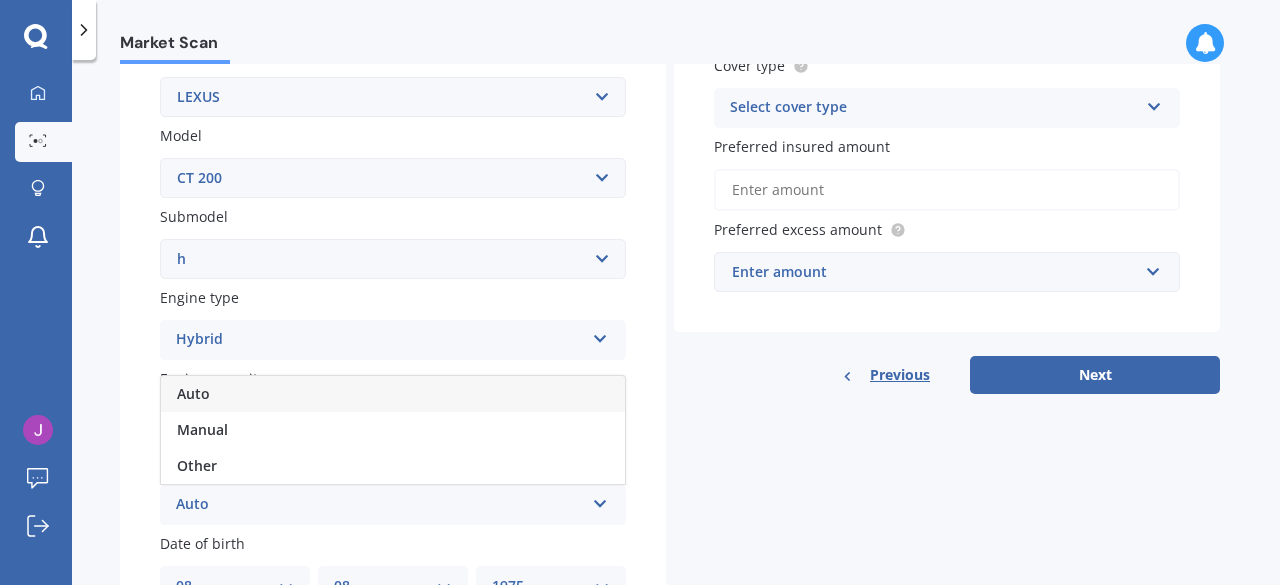 click on "Auto" at bounding box center (393, 394) 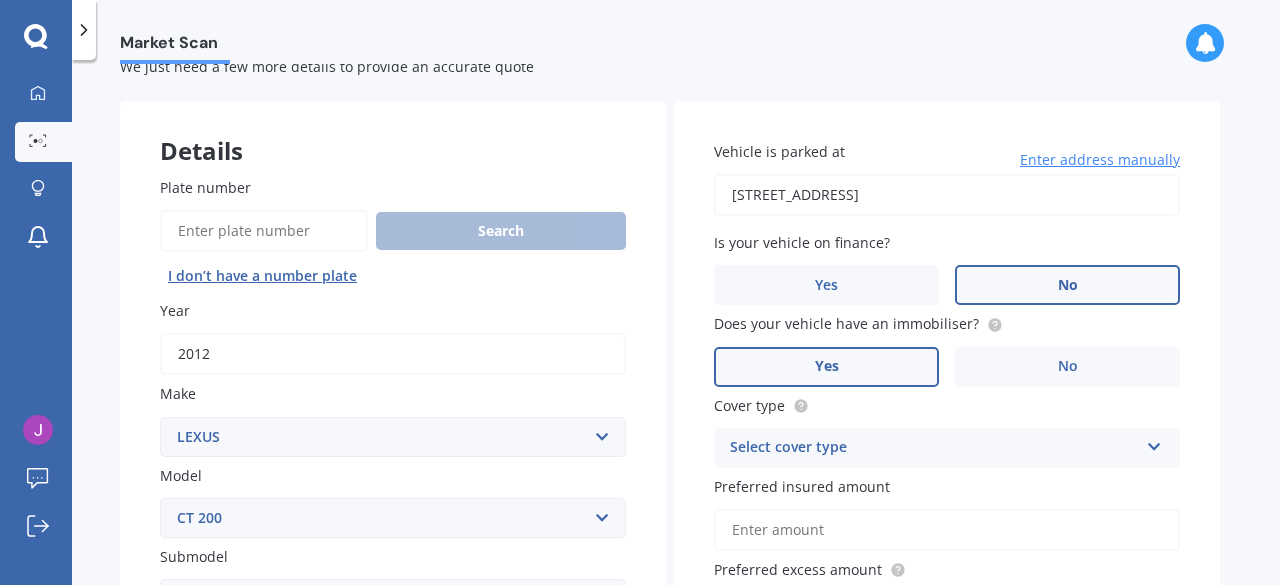 scroll, scrollTop: 0, scrollLeft: 0, axis: both 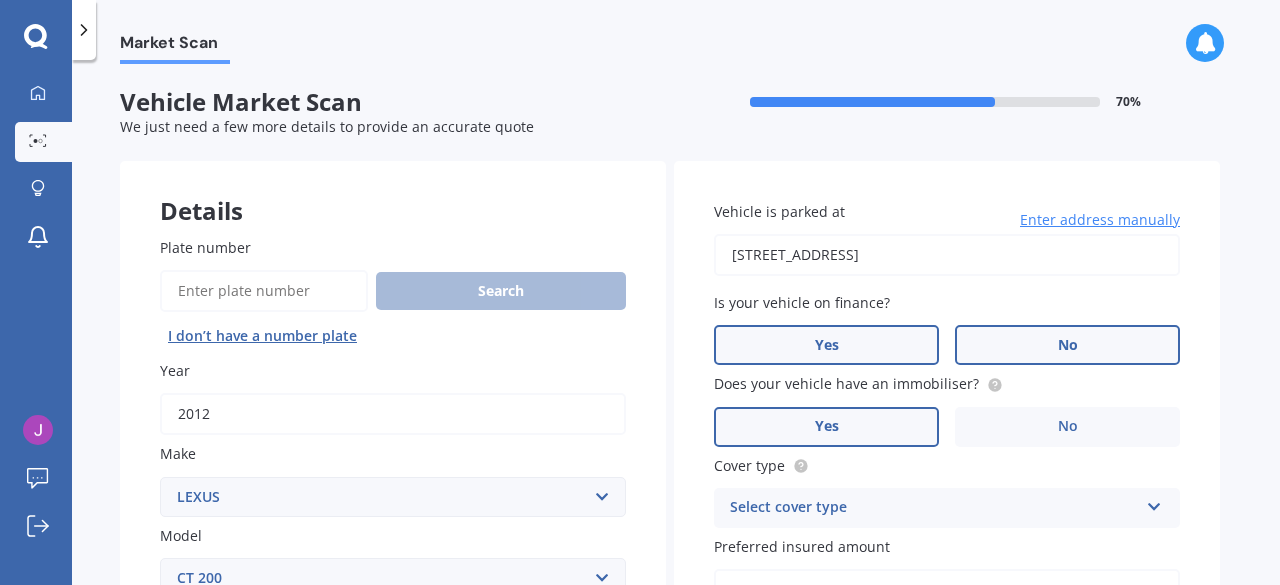 click on "Yes" at bounding box center [826, 345] 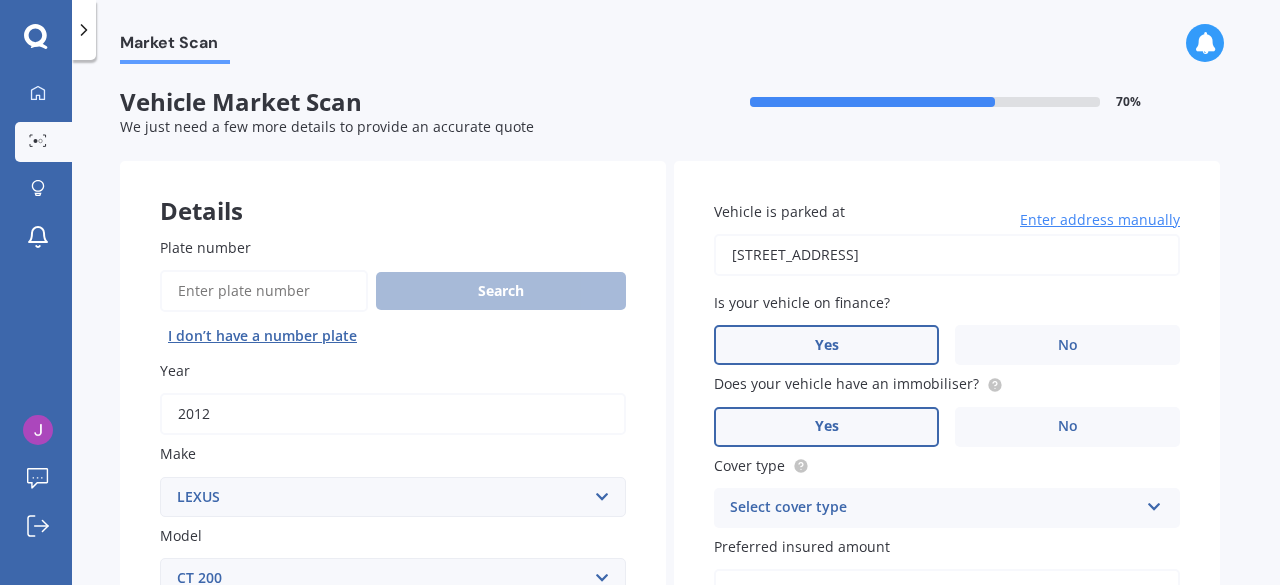 scroll, scrollTop: 200, scrollLeft: 0, axis: vertical 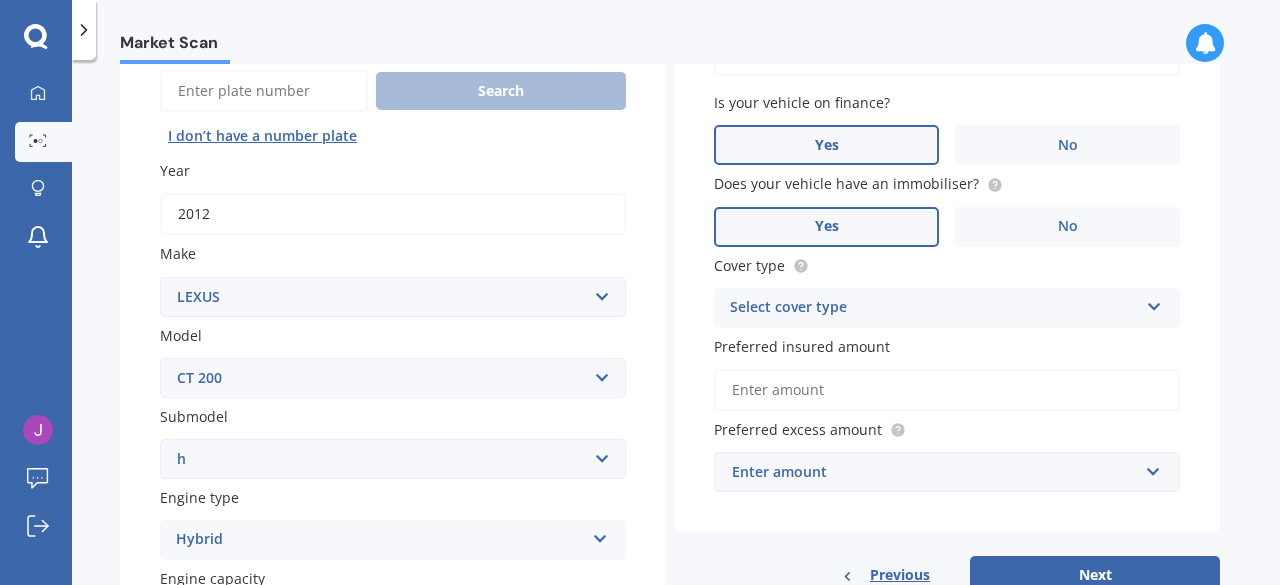 click on "Select cover type" at bounding box center (934, 308) 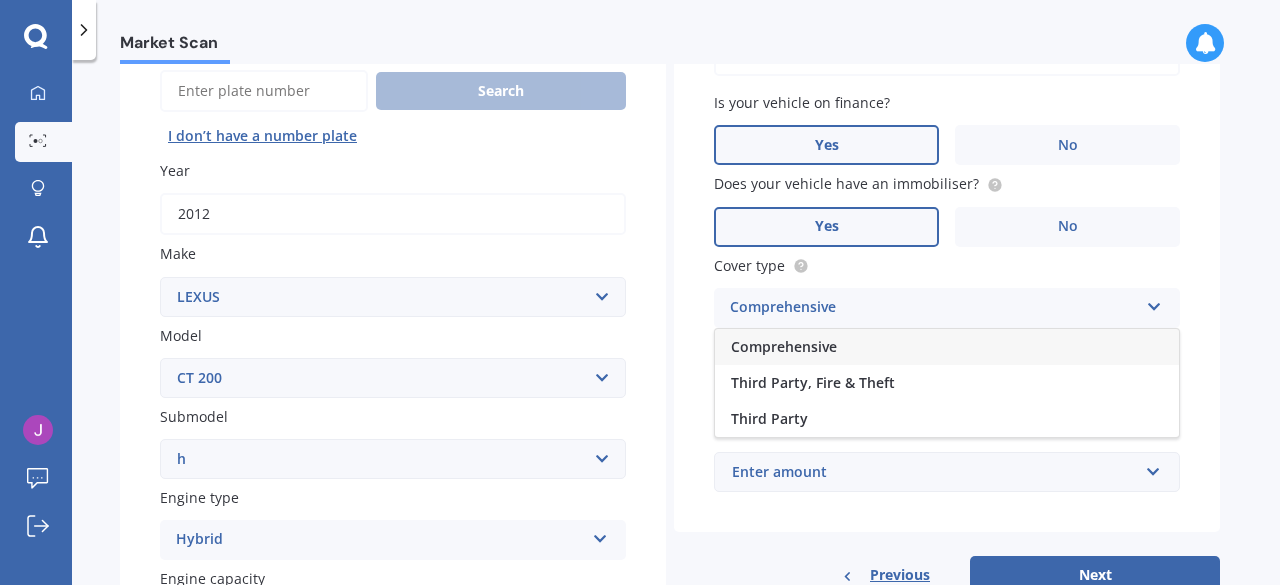 click on "Comprehensive" at bounding box center [784, 346] 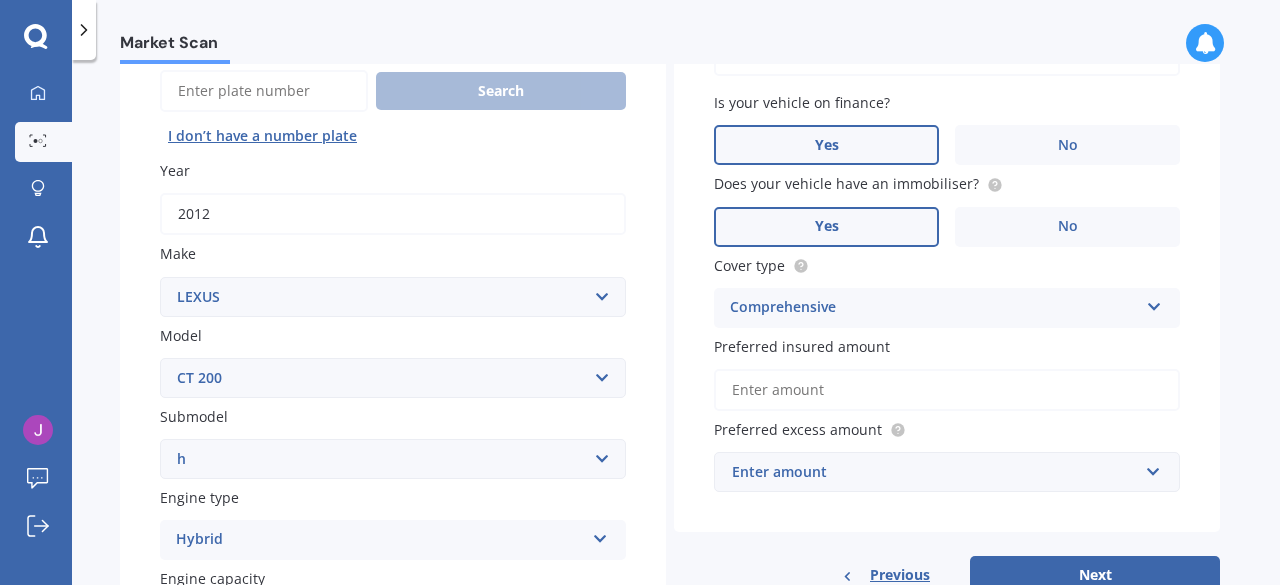 click on "Preferred insured amount" at bounding box center (947, 390) 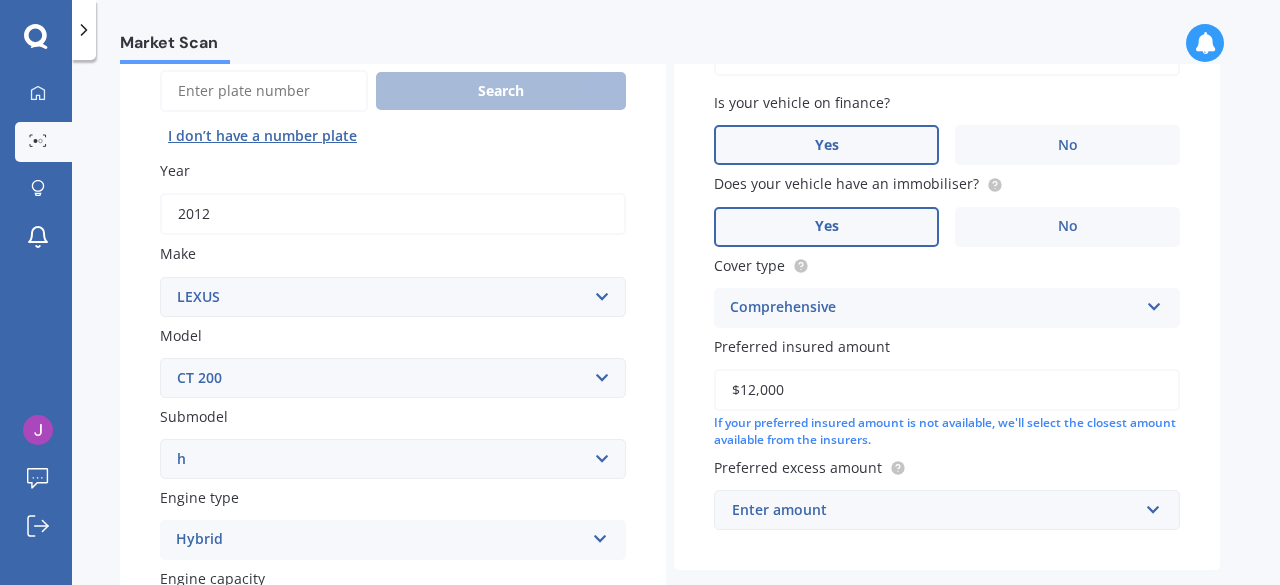 type on "$12,000" 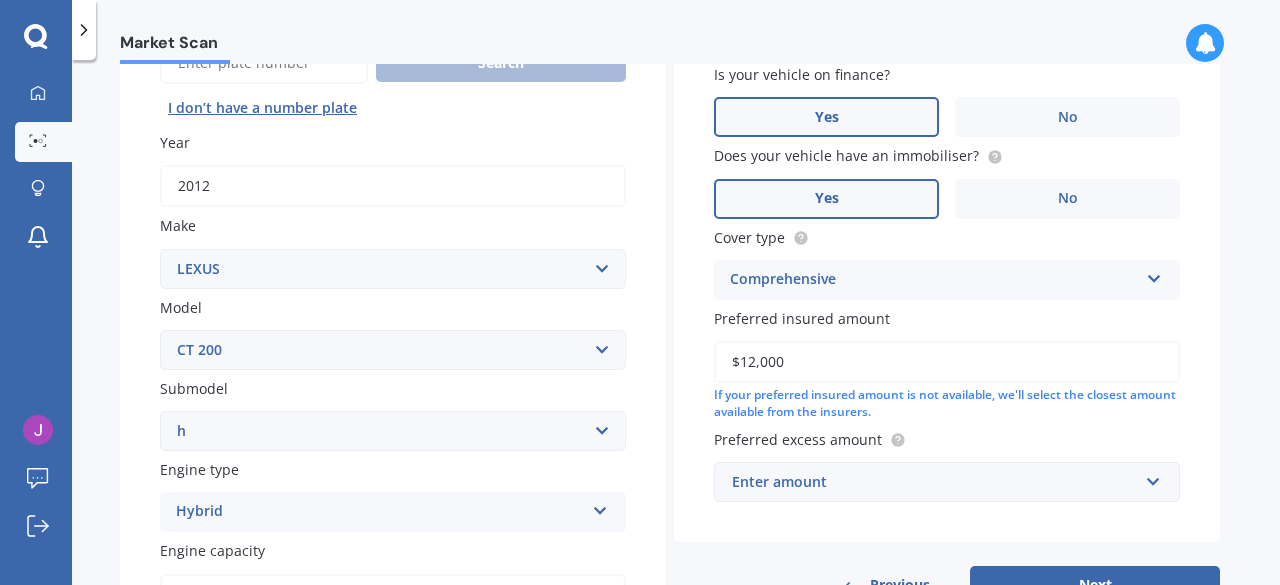 scroll, scrollTop: 300, scrollLeft: 0, axis: vertical 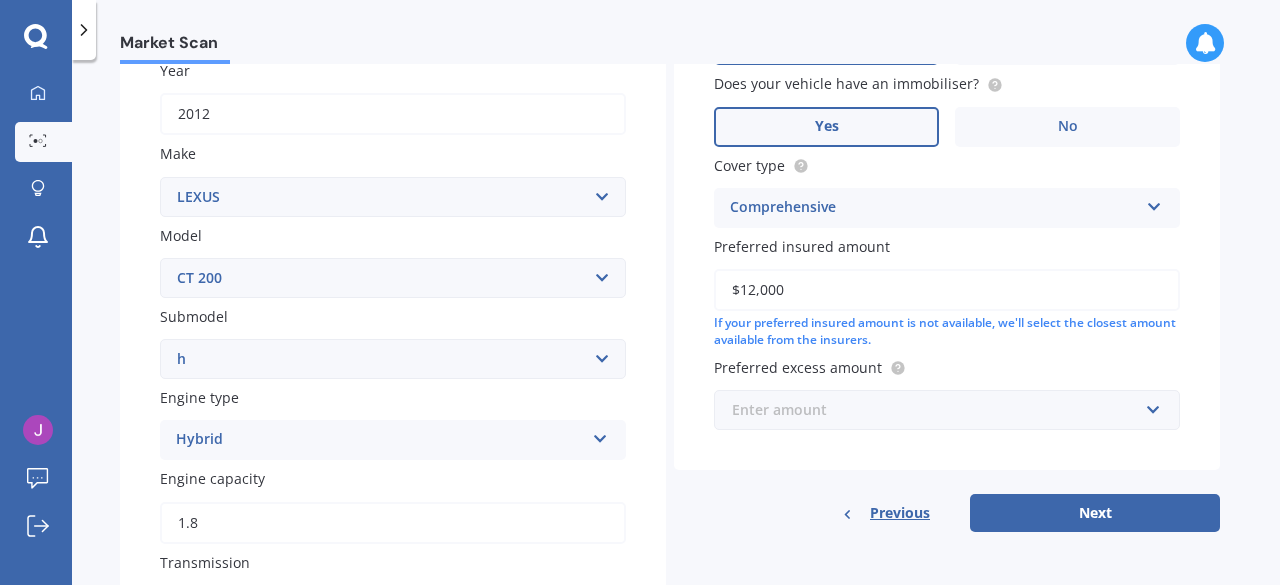 click at bounding box center (940, 410) 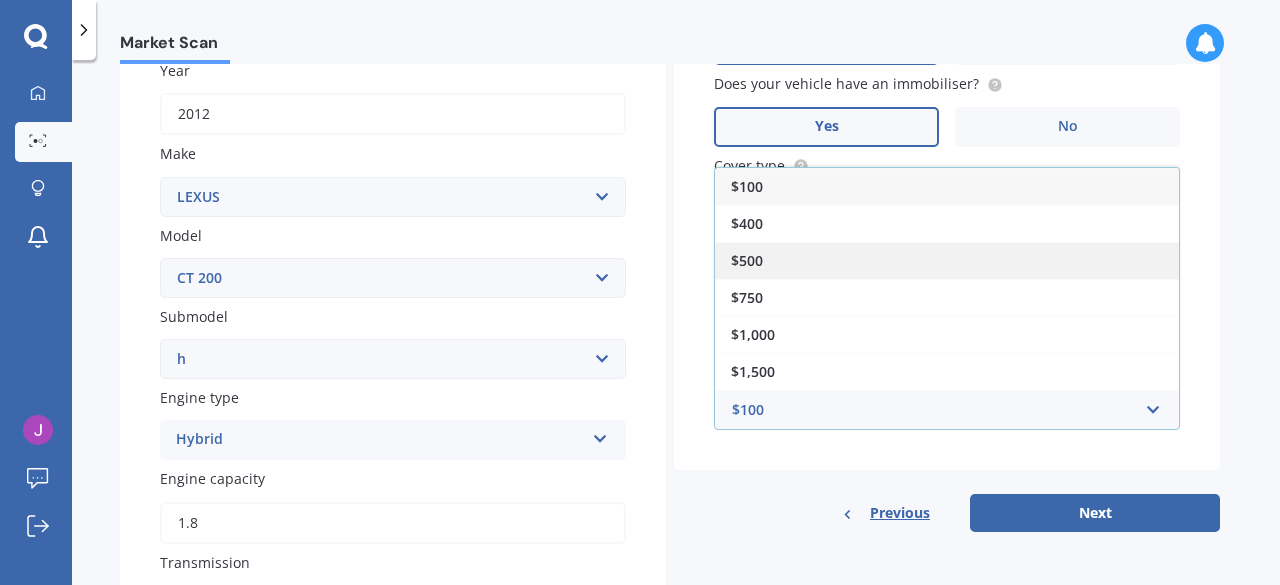 click on "$500" at bounding box center [947, 260] 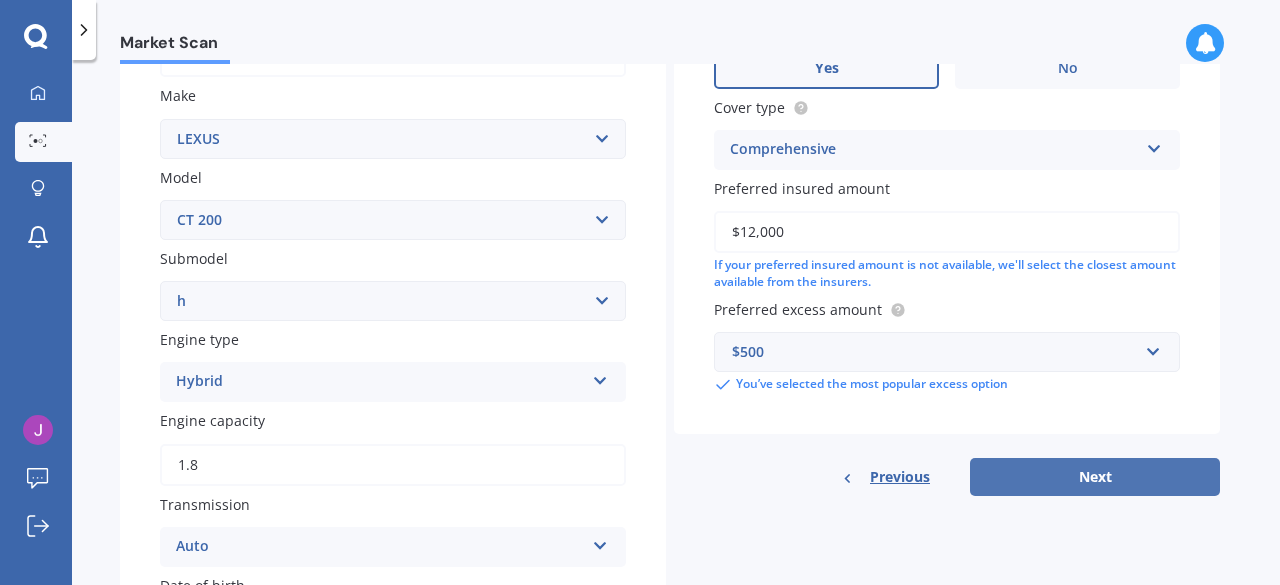 scroll, scrollTop: 400, scrollLeft: 0, axis: vertical 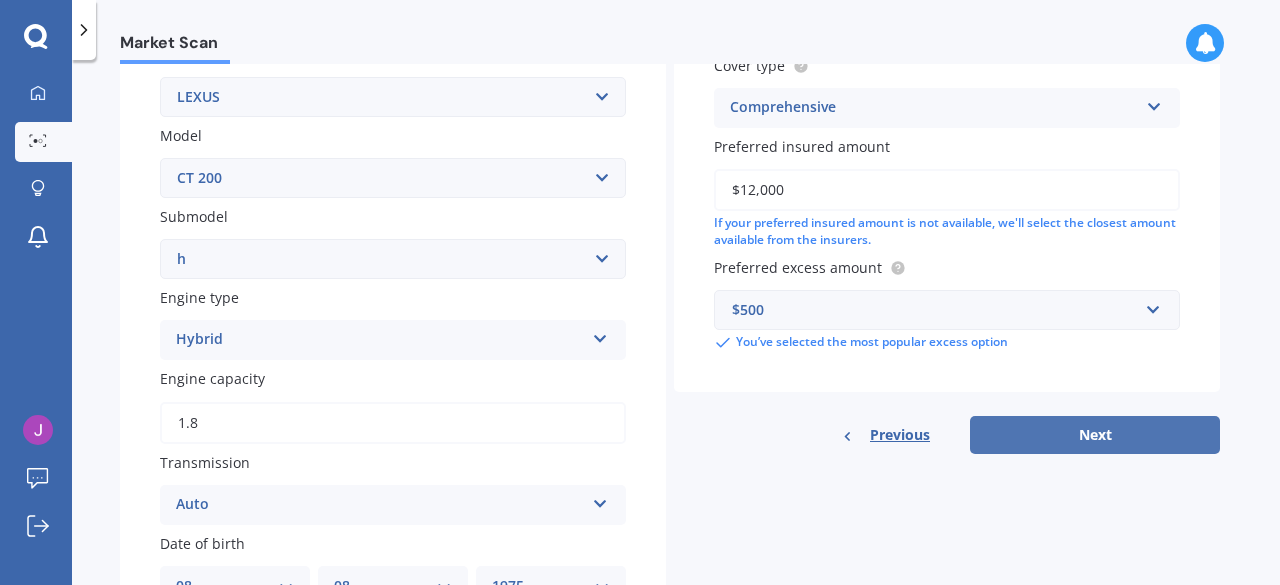 click on "Next" at bounding box center (1095, 435) 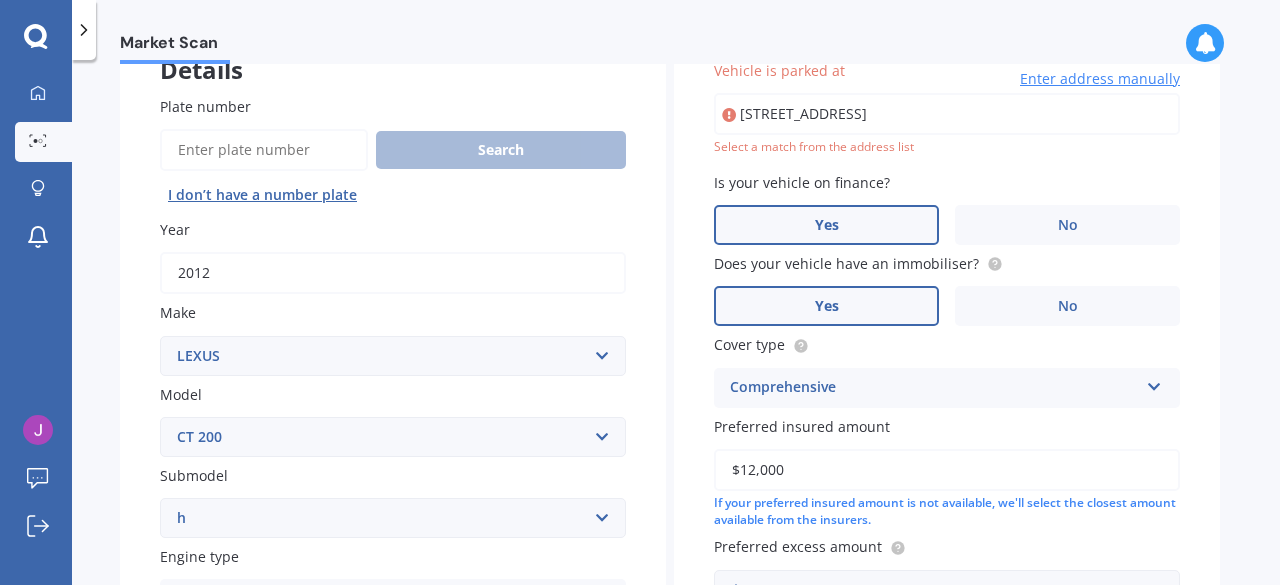 scroll, scrollTop: 136, scrollLeft: 0, axis: vertical 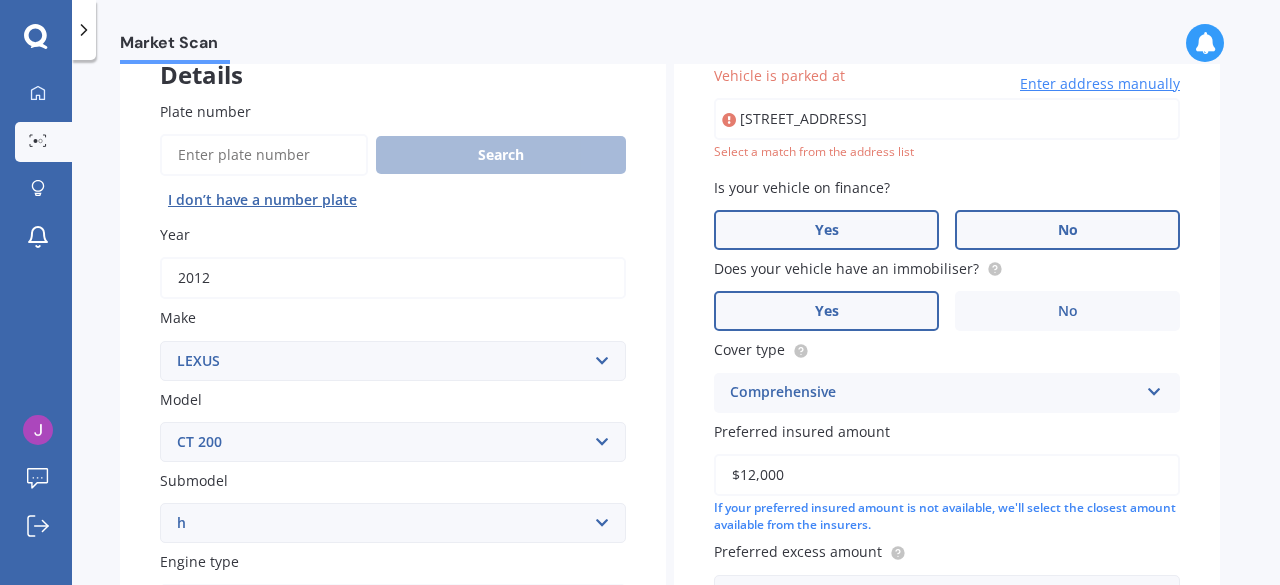 type on "[STREET_ADDRESS]" 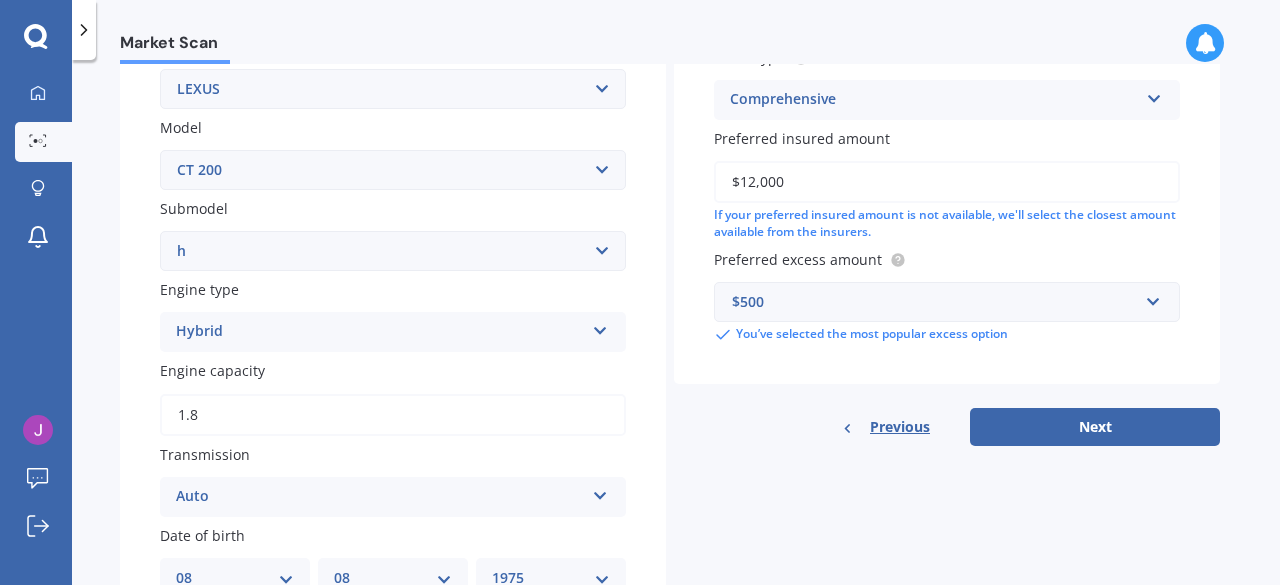 scroll, scrollTop: 536, scrollLeft: 0, axis: vertical 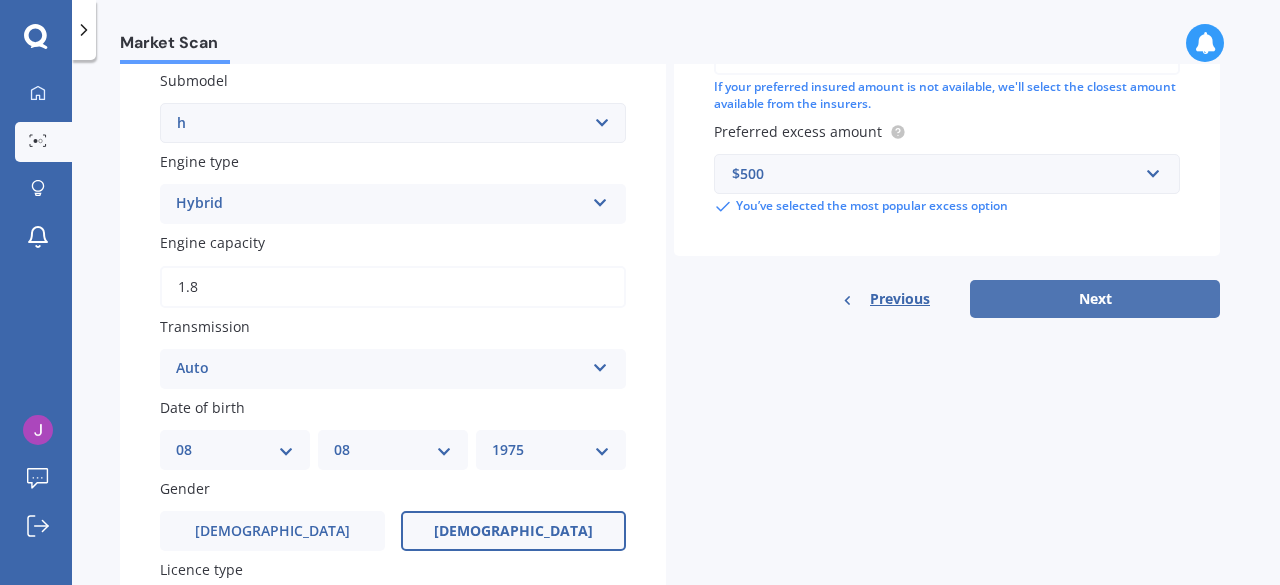 click on "Next" at bounding box center (1095, 299) 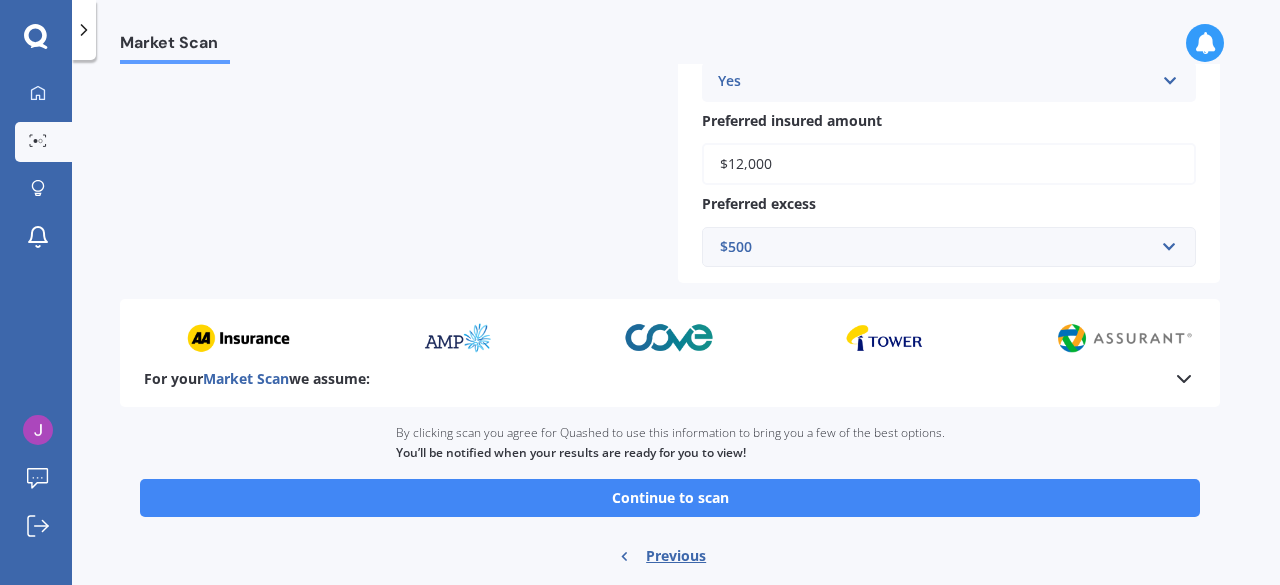 scroll, scrollTop: 856, scrollLeft: 0, axis: vertical 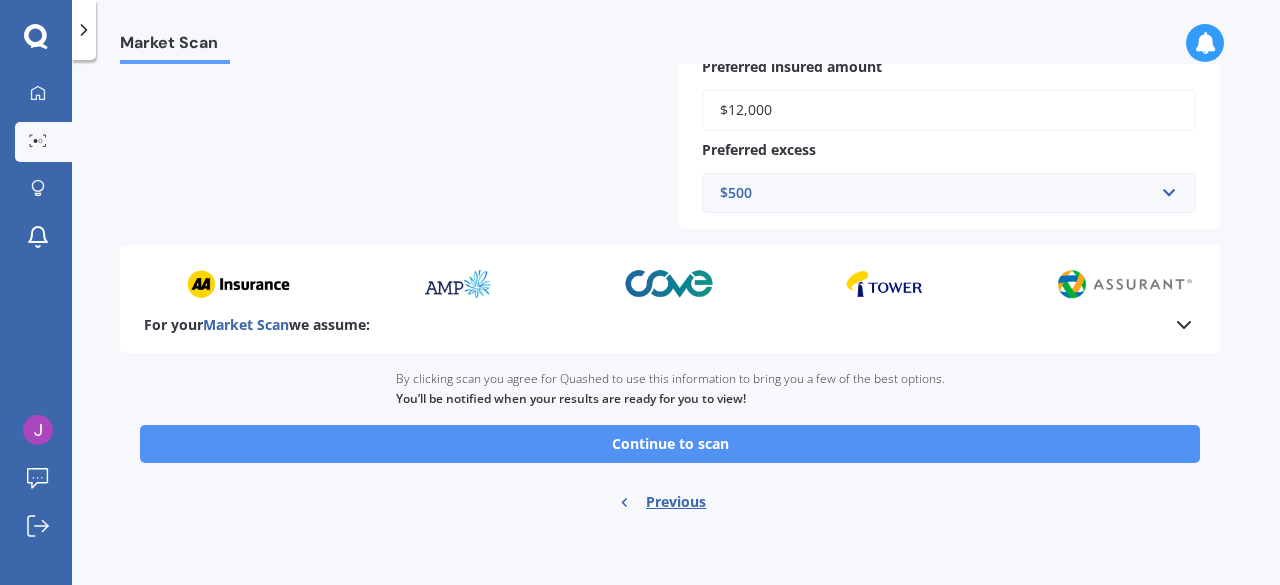 click on "Continue to scan" at bounding box center (670, 444) 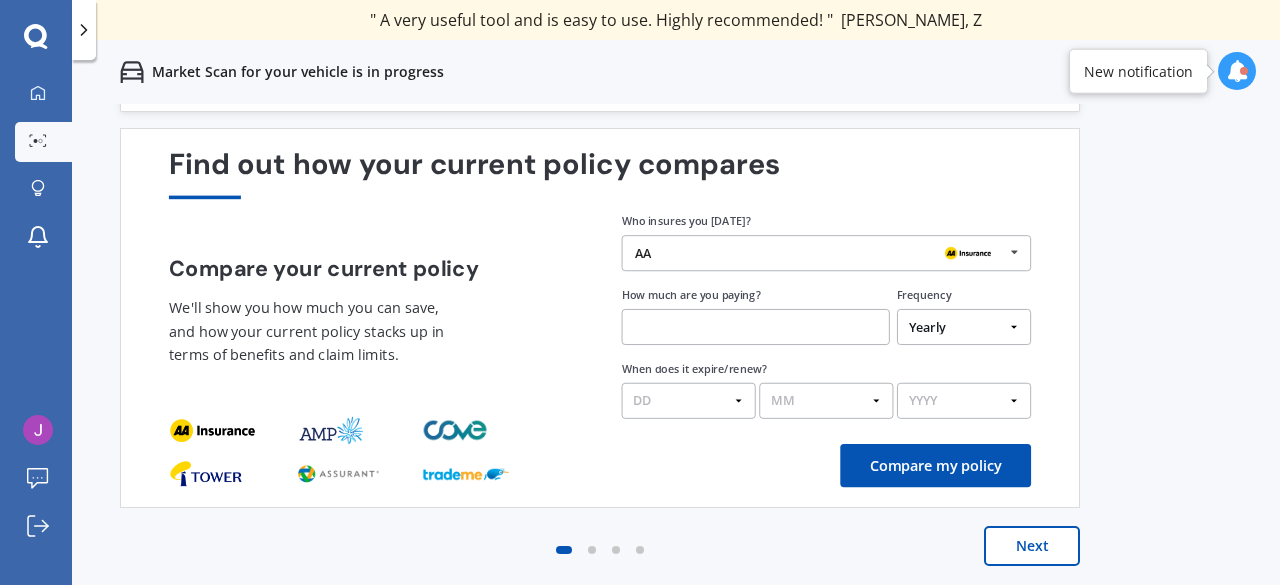 scroll, scrollTop: 0, scrollLeft: 0, axis: both 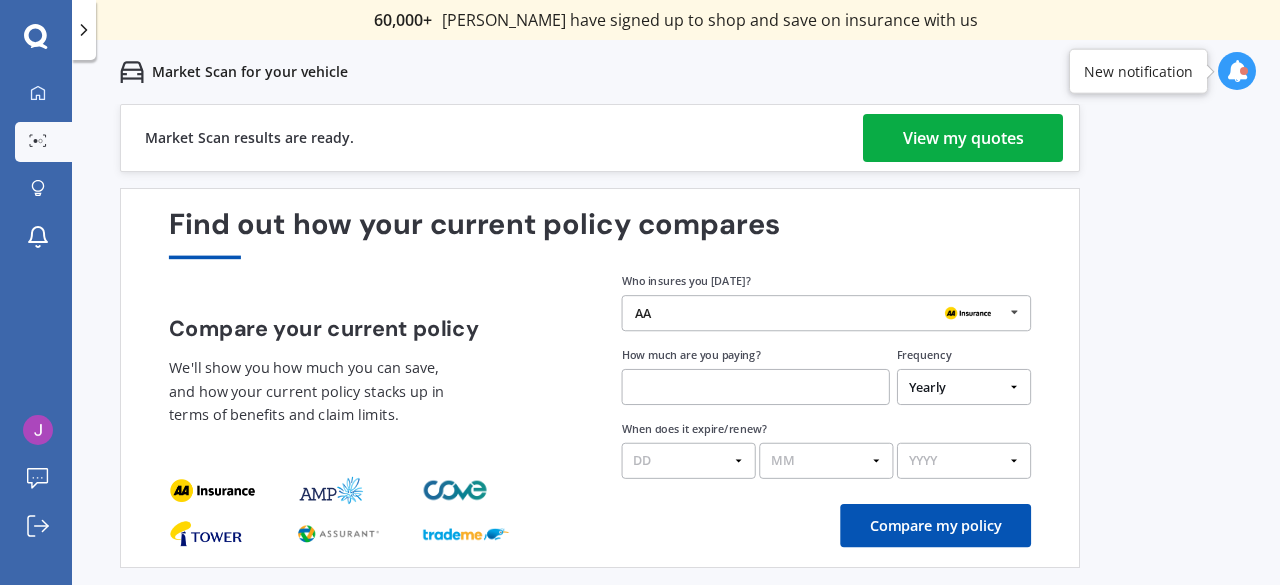 click on "View my quotes" at bounding box center (963, 138) 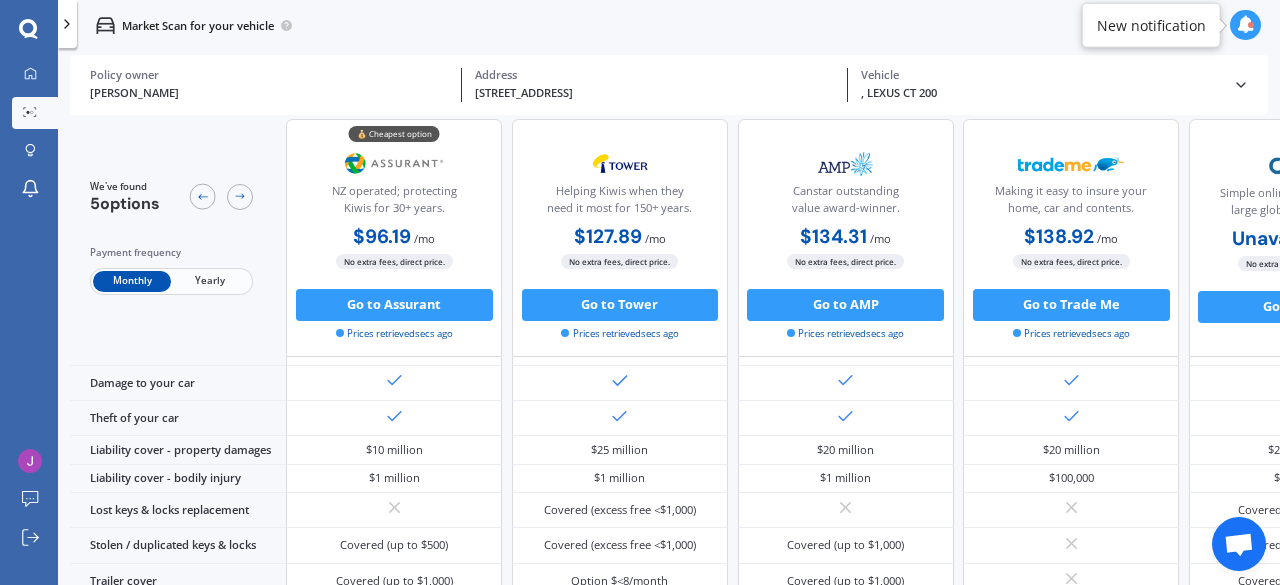 scroll, scrollTop: 0, scrollLeft: 0, axis: both 